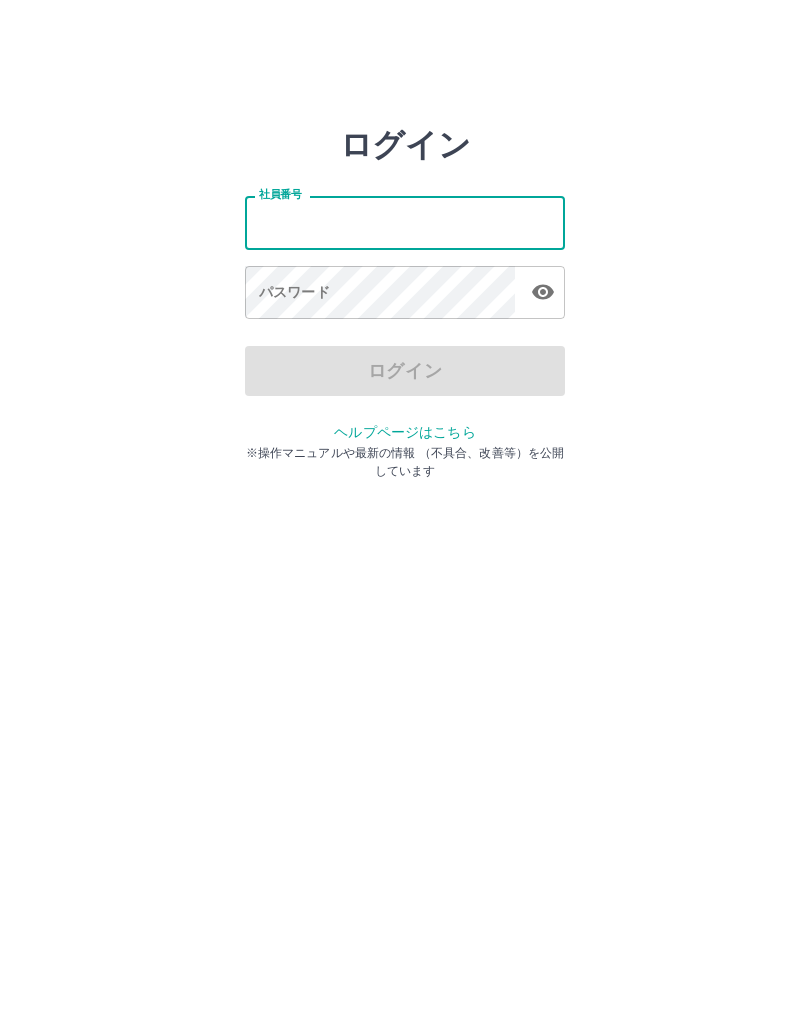 scroll, scrollTop: 0, scrollLeft: 0, axis: both 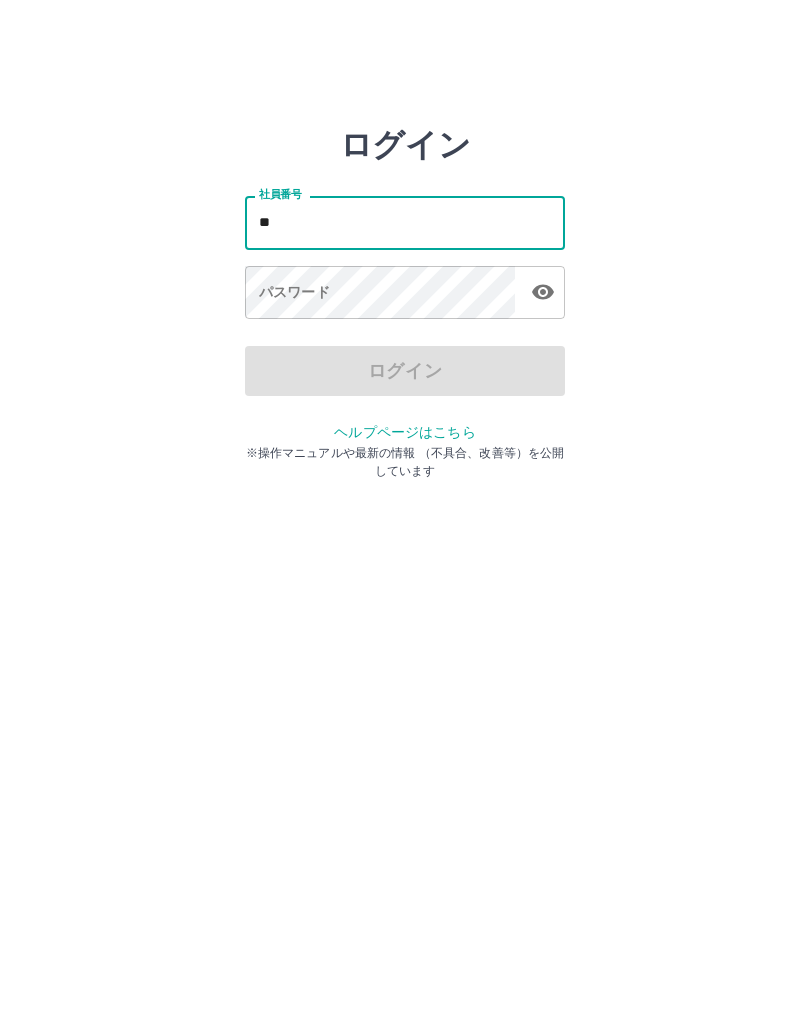 type on "*" 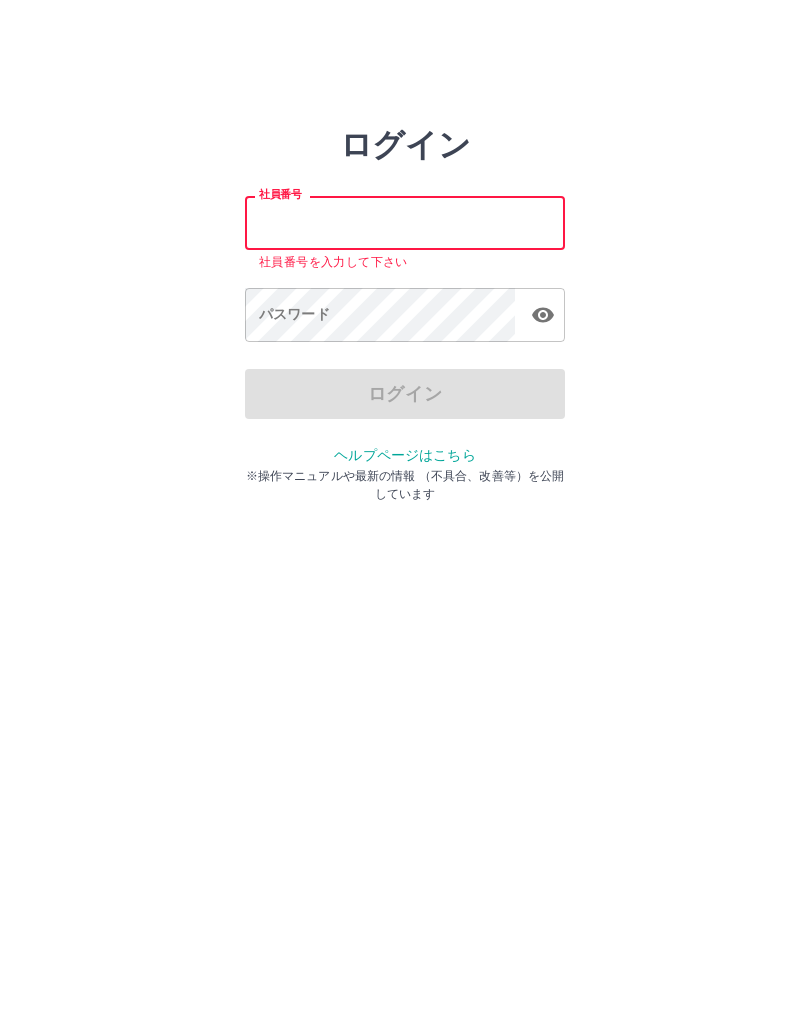 type on "*" 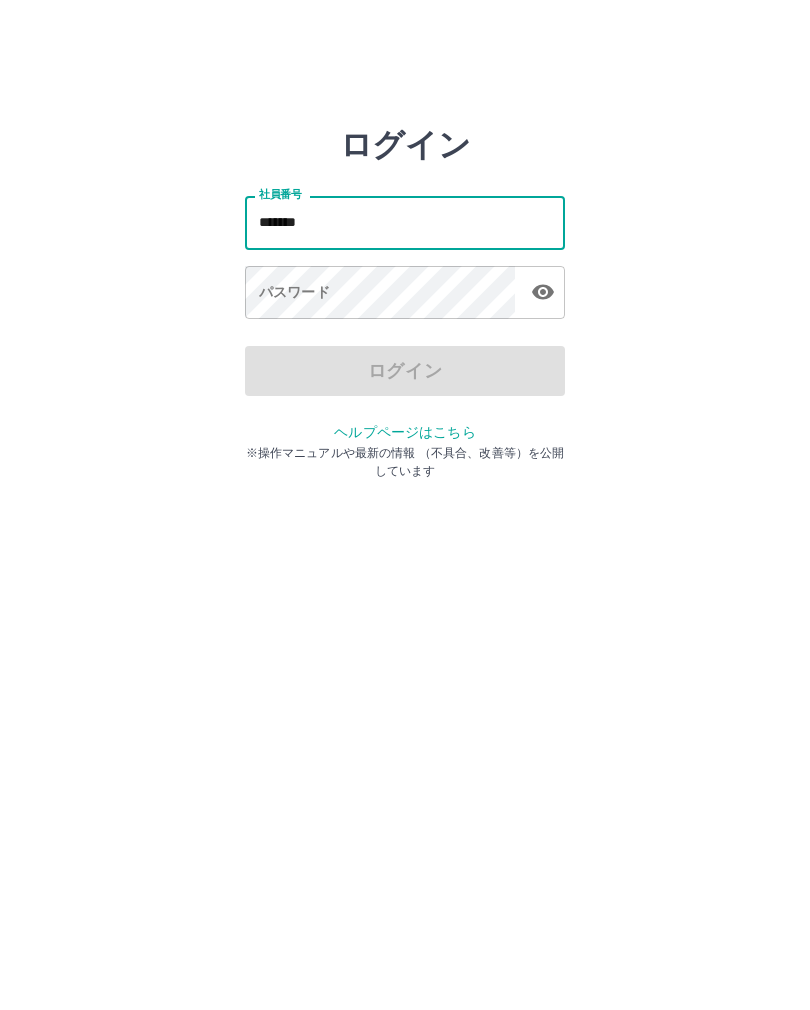 type on "*******" 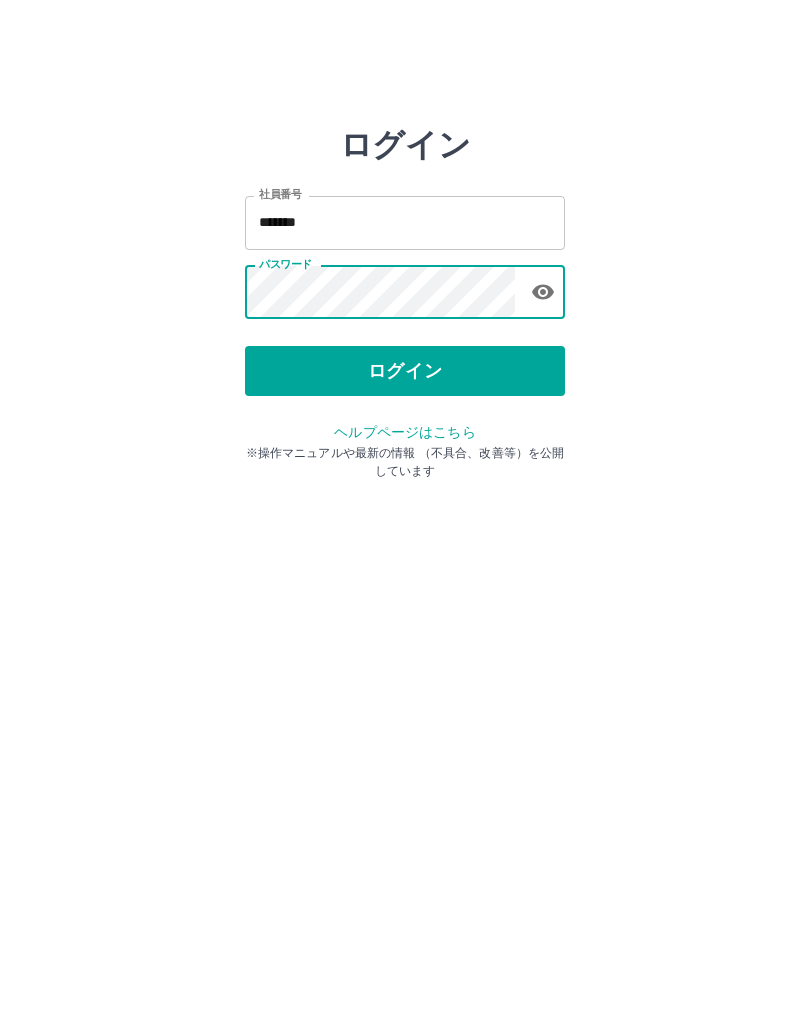 click on "ログイン" at bounding box center (405, 371) 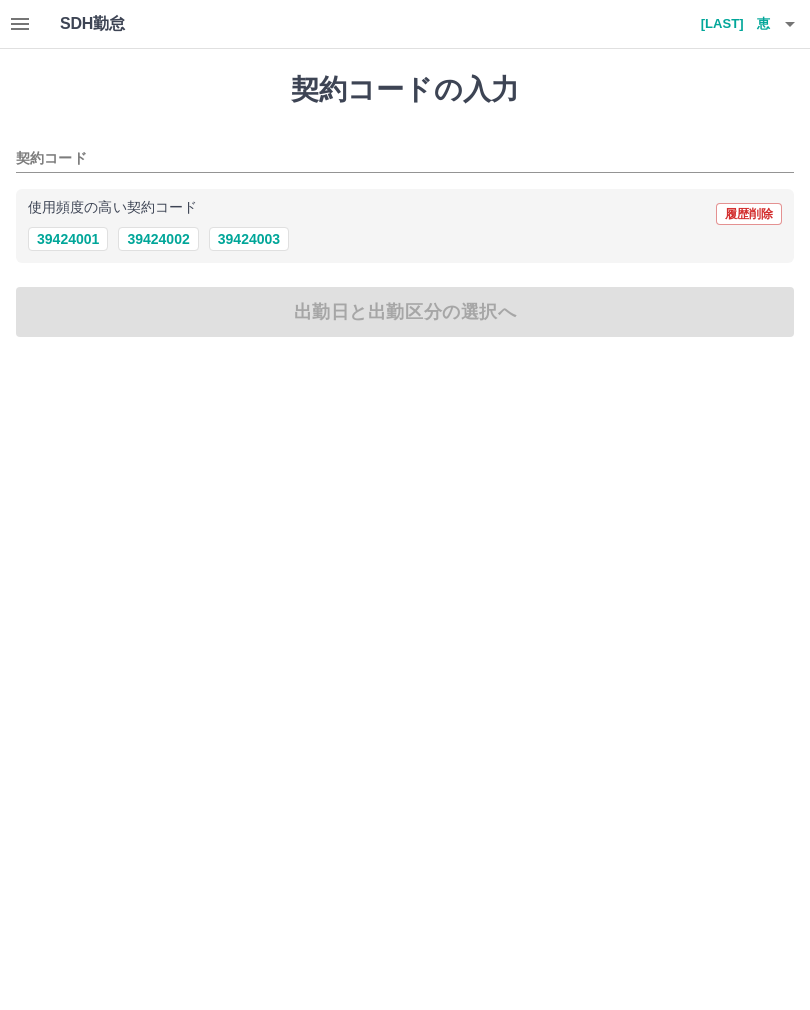 scroll, scrollTop: 0, scrollLeft: 0, axis: both 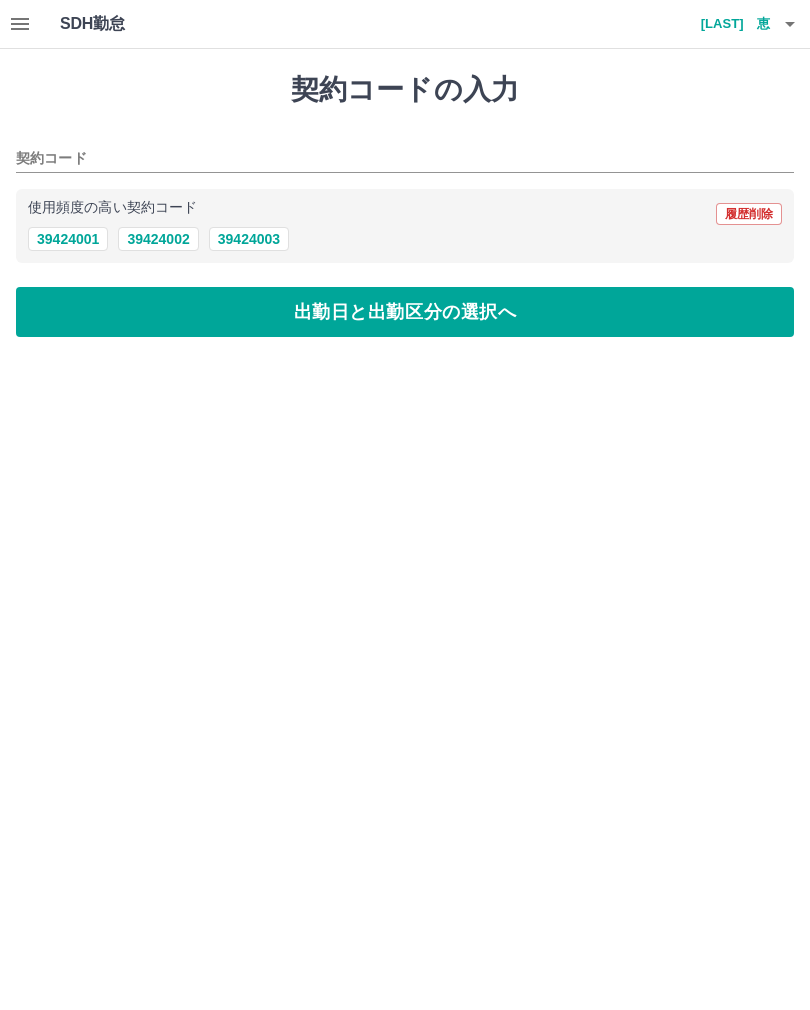 type on "********" 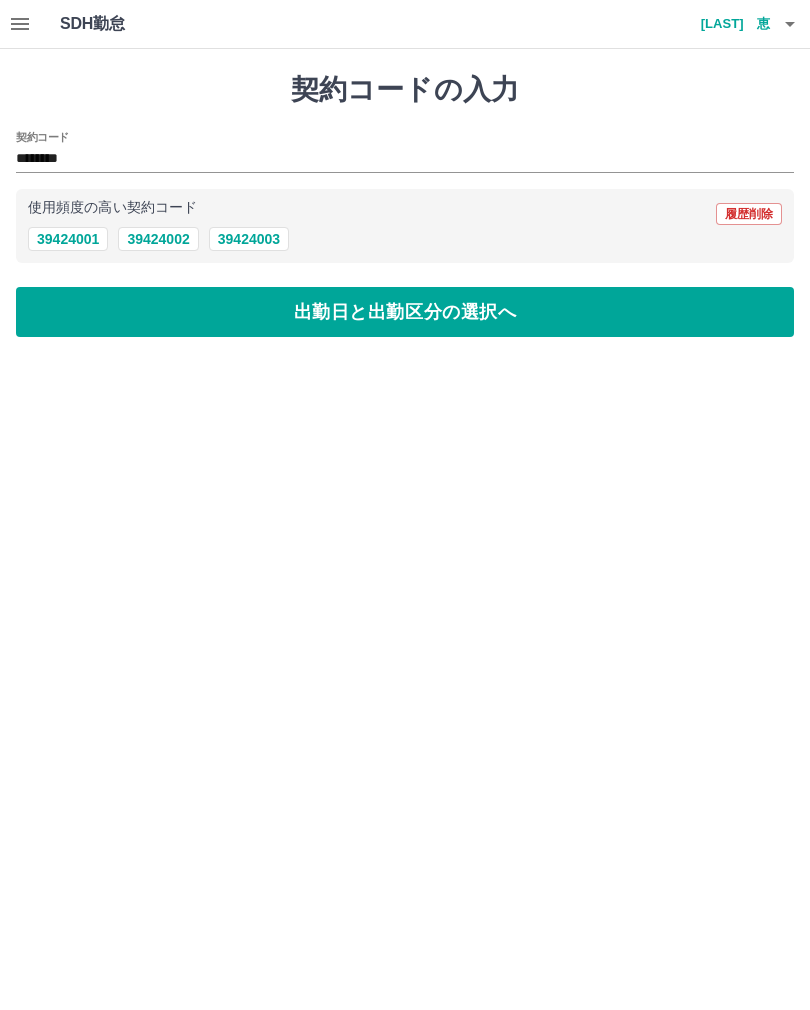 click on "出勤日と出勤区分の選択へ" at bounding box center (405, 312) 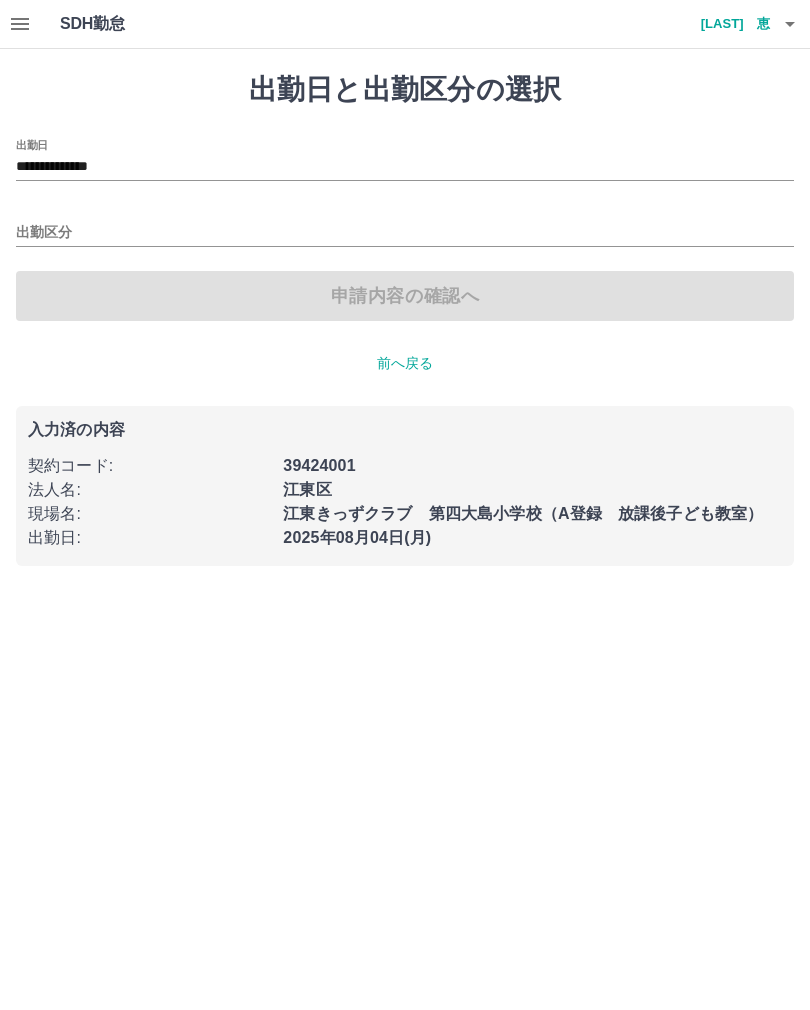 click on "出勤区分" at bounding box center [405, 233] 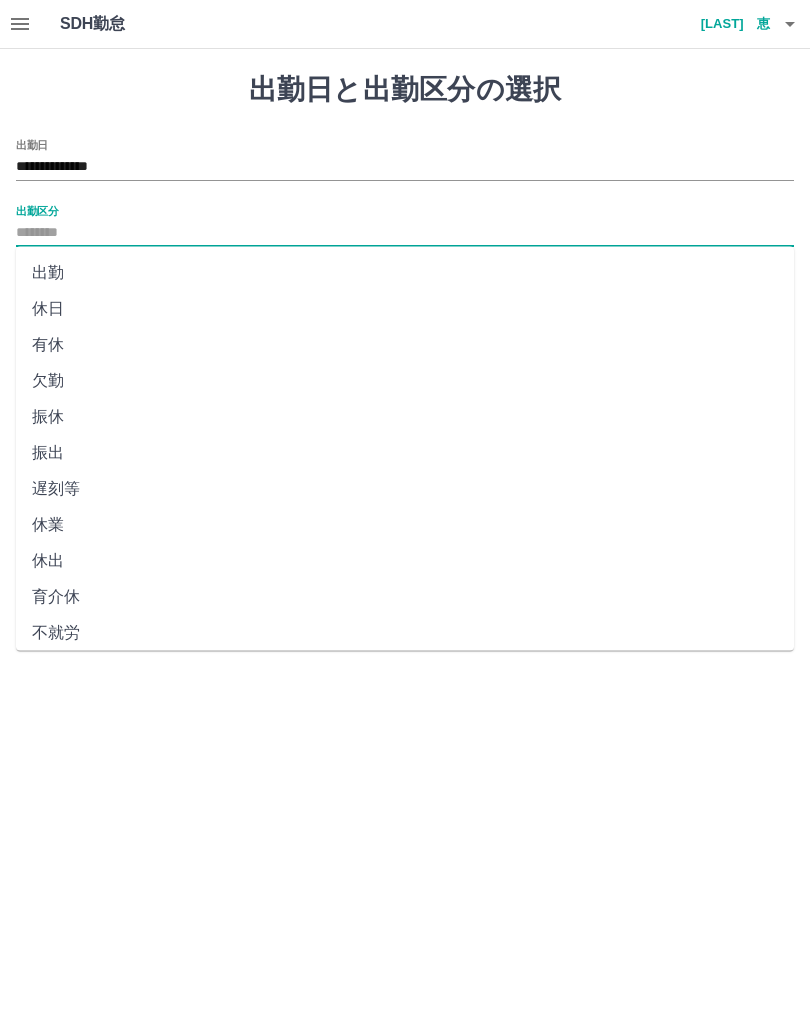 click on "出勤" at bounding box center (405, 273) 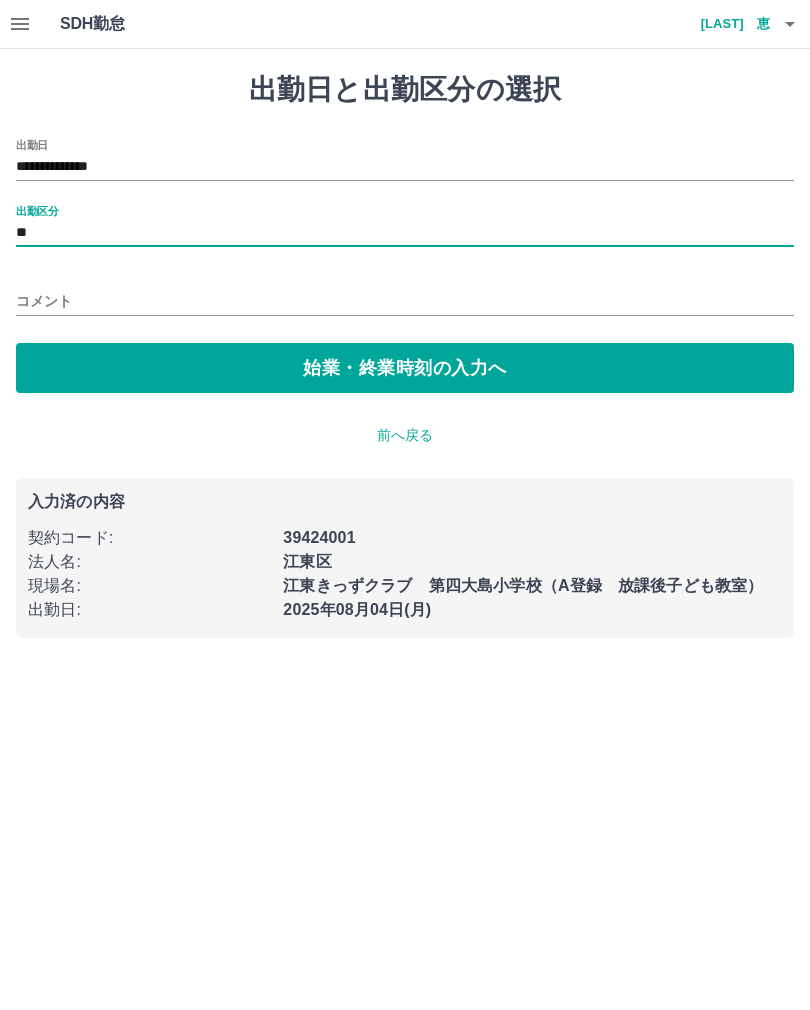 click on "始業・終業時刻の入力へ" at bounding box center (405, 368) 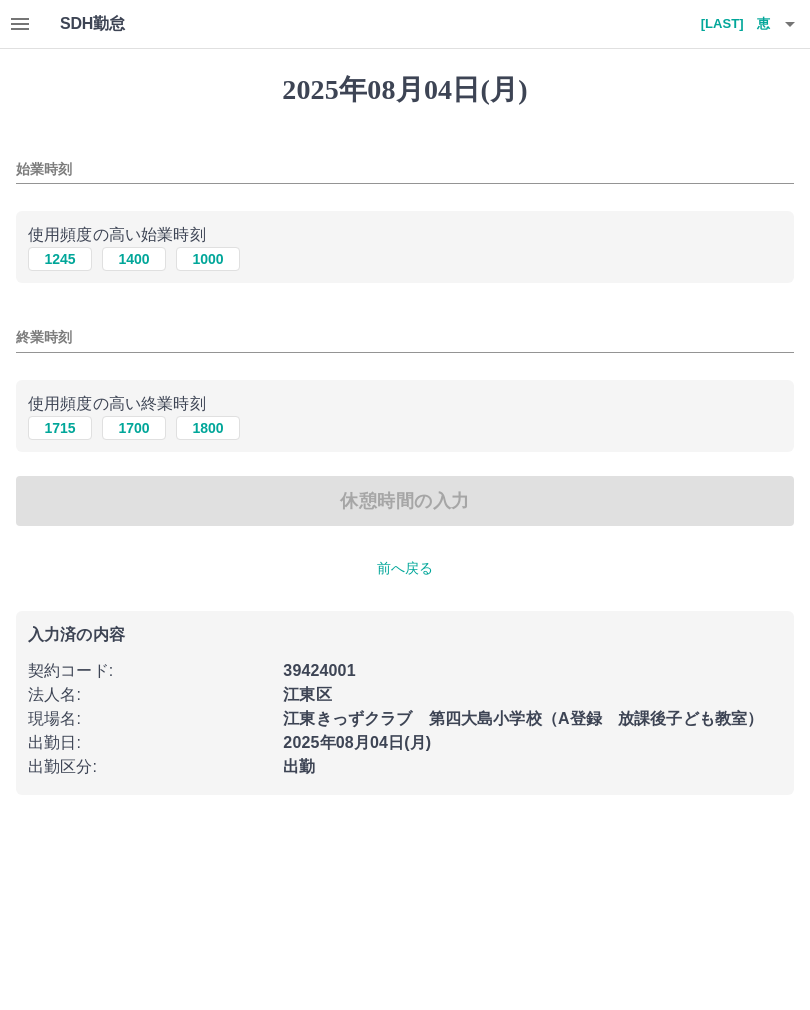 click on "使用頻度の高い始業時刻" at bounding box center (405, 235) 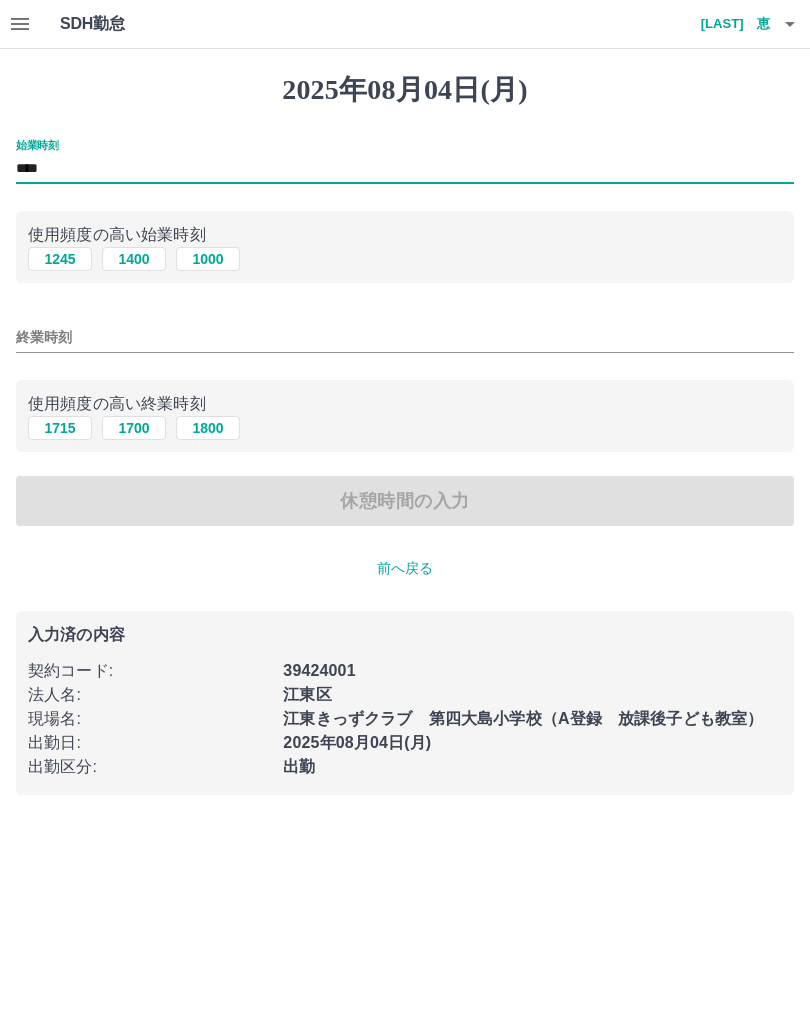 click on "****" at bounding box center (405, 169) 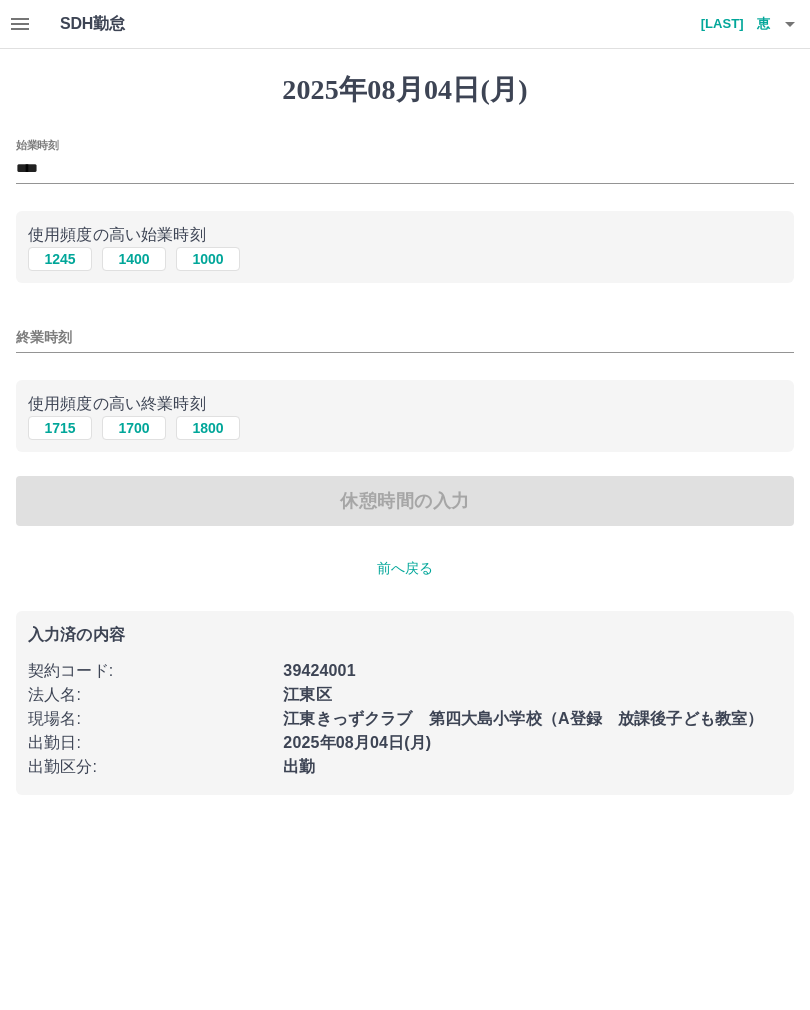 click on "1715" at bounding box center (60, 428) 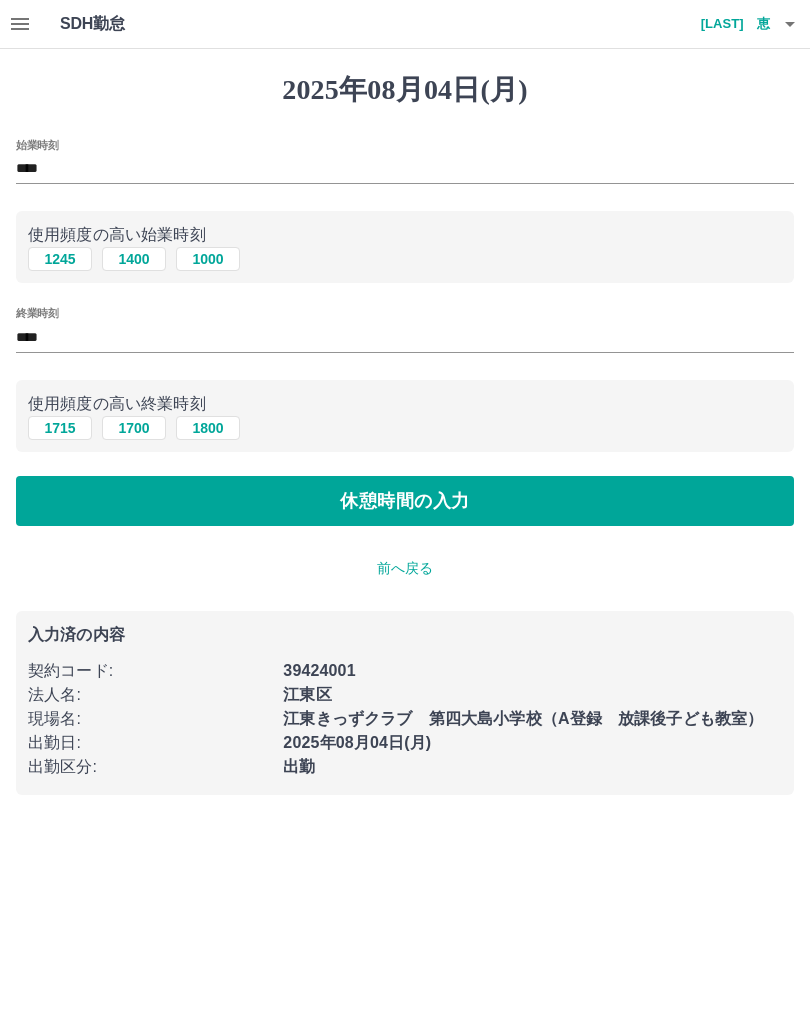 click on "休憩時間の入力" at bounding box center (405, 501) 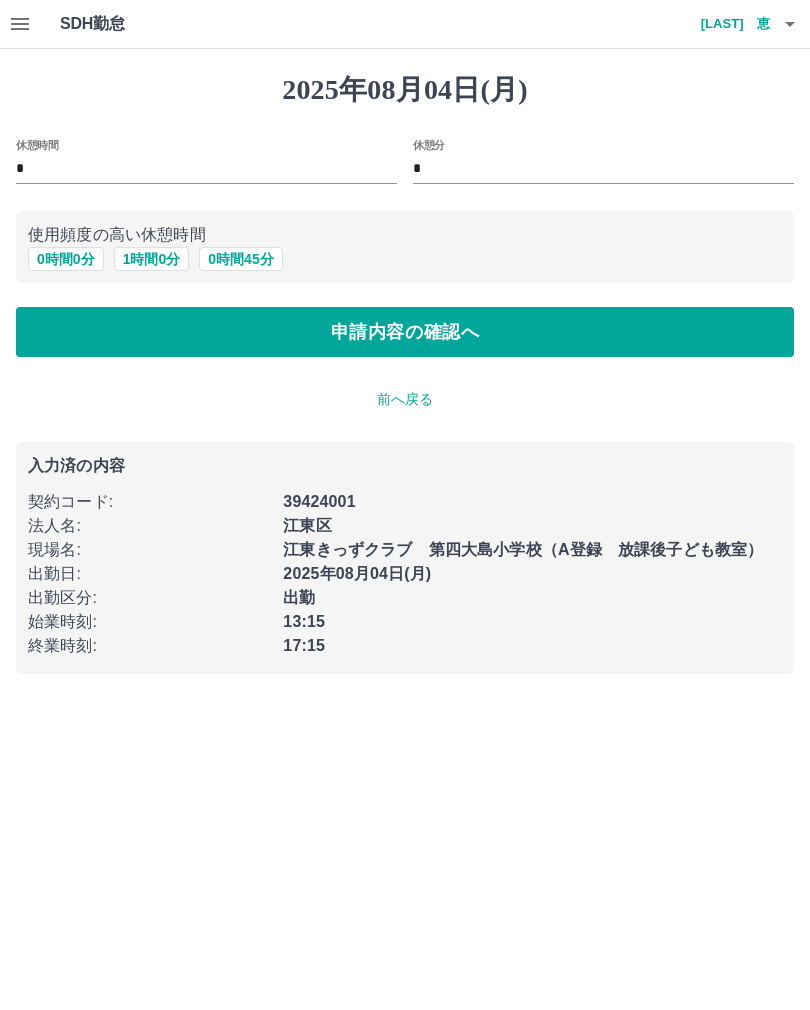 click on "申請内容の確認へ" at bounding box center (405, 332) 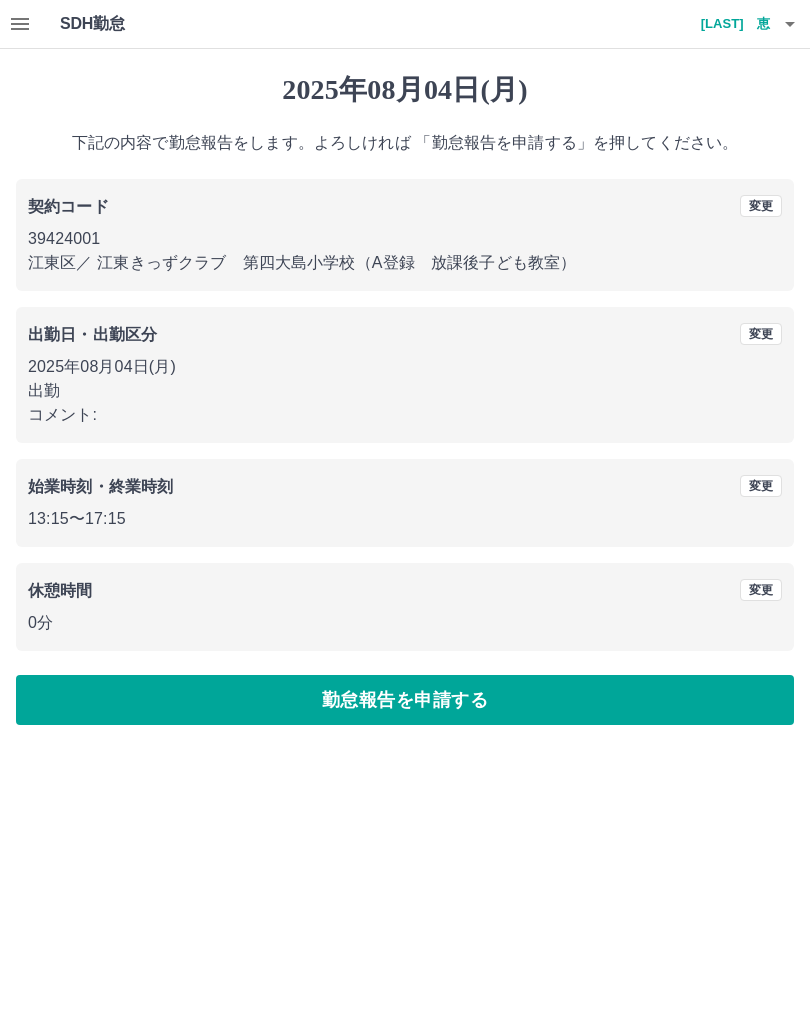 click on "勤怠報告を申請する" at bounding box center (405, 700) 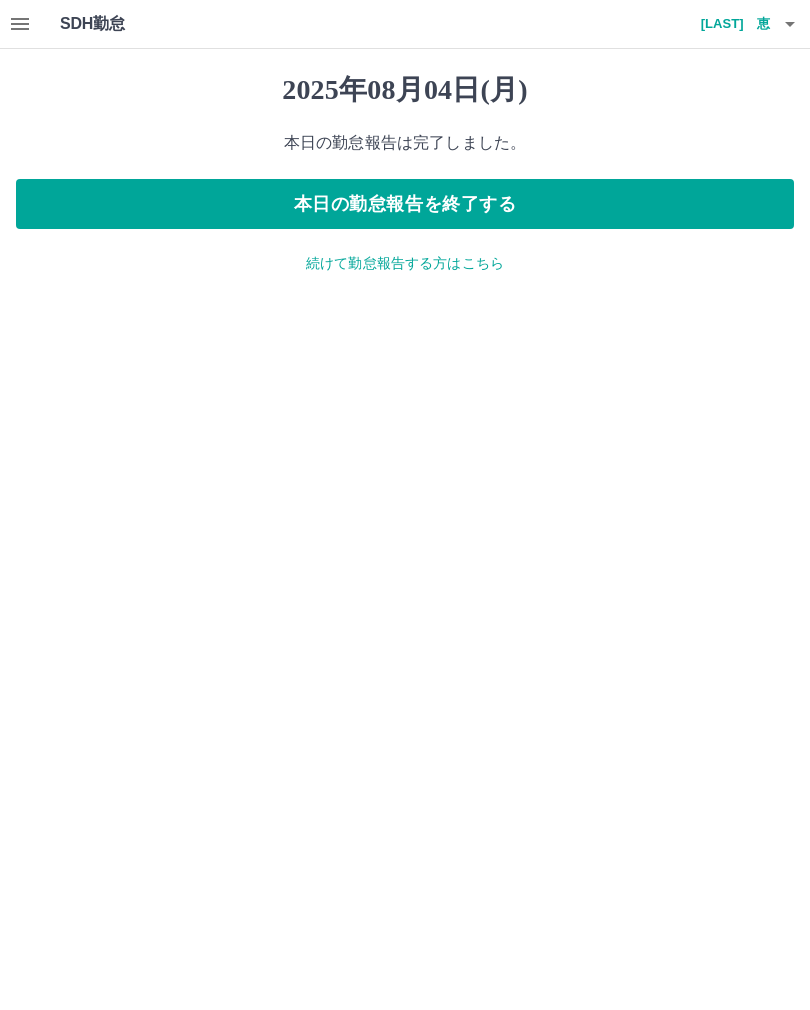 click on "続けて勤怠報告する方はこちら" at bounding box center [405, 263] 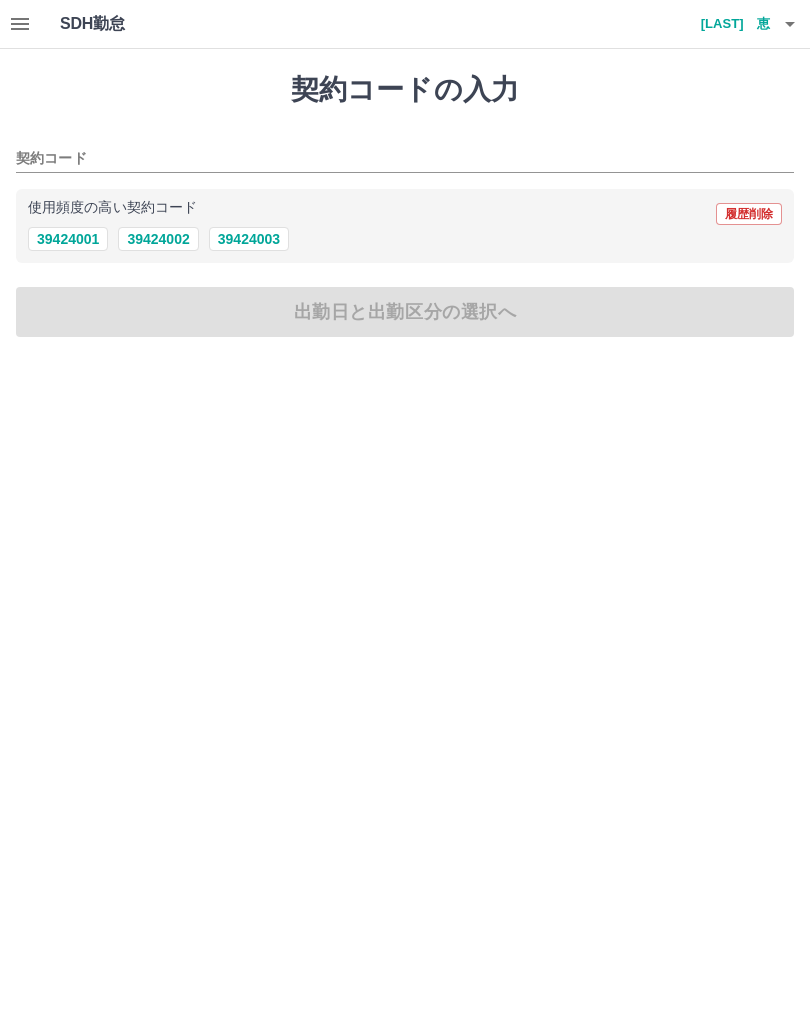 click on "39424001" at bounding box center (68, 239) 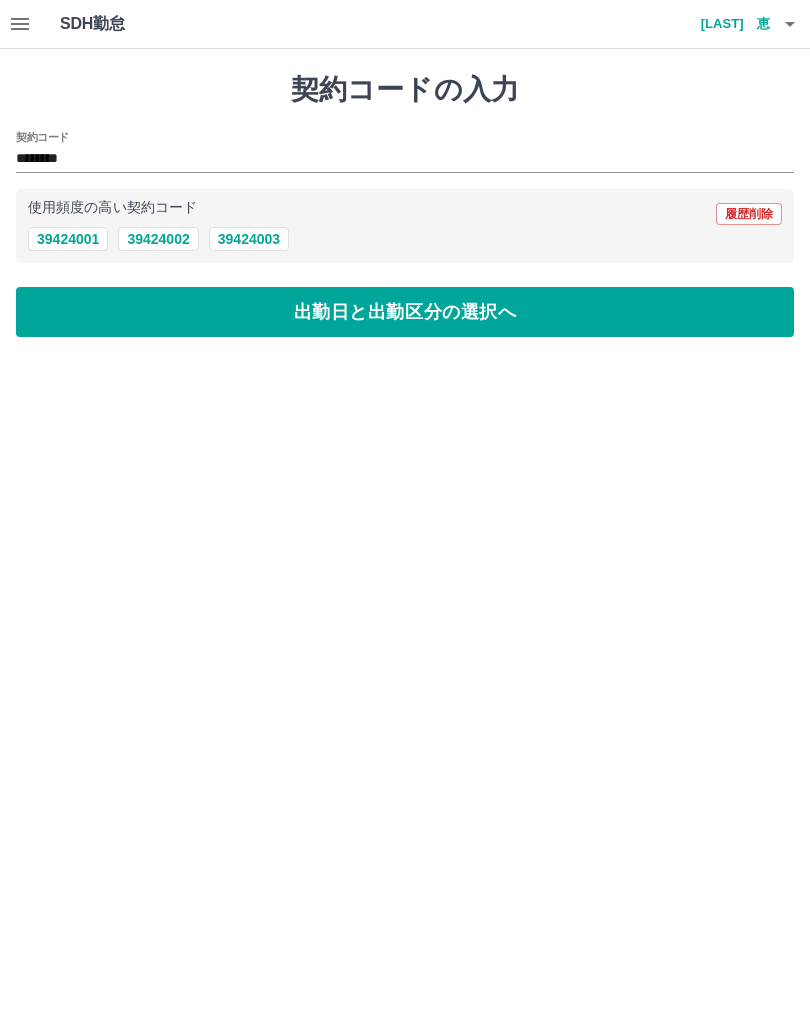 click on "出勤日と出勤区分の選択へ" at bounding box center (405, 312) 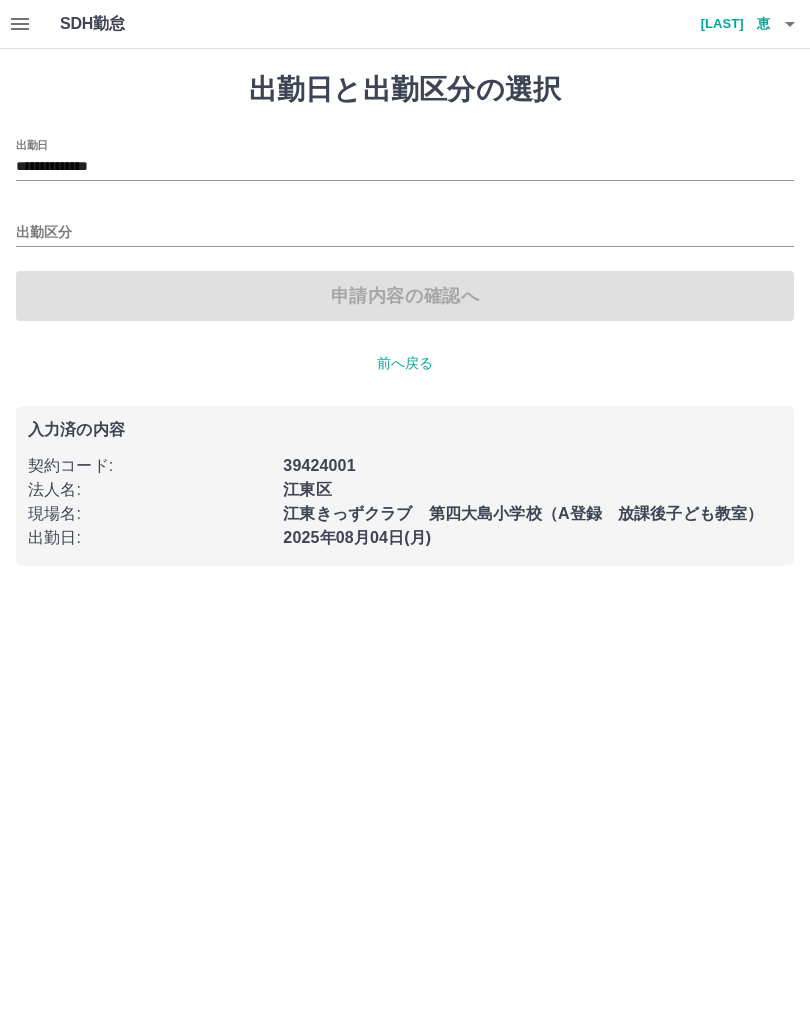 click on "**********" at bounding box center [405, 167] 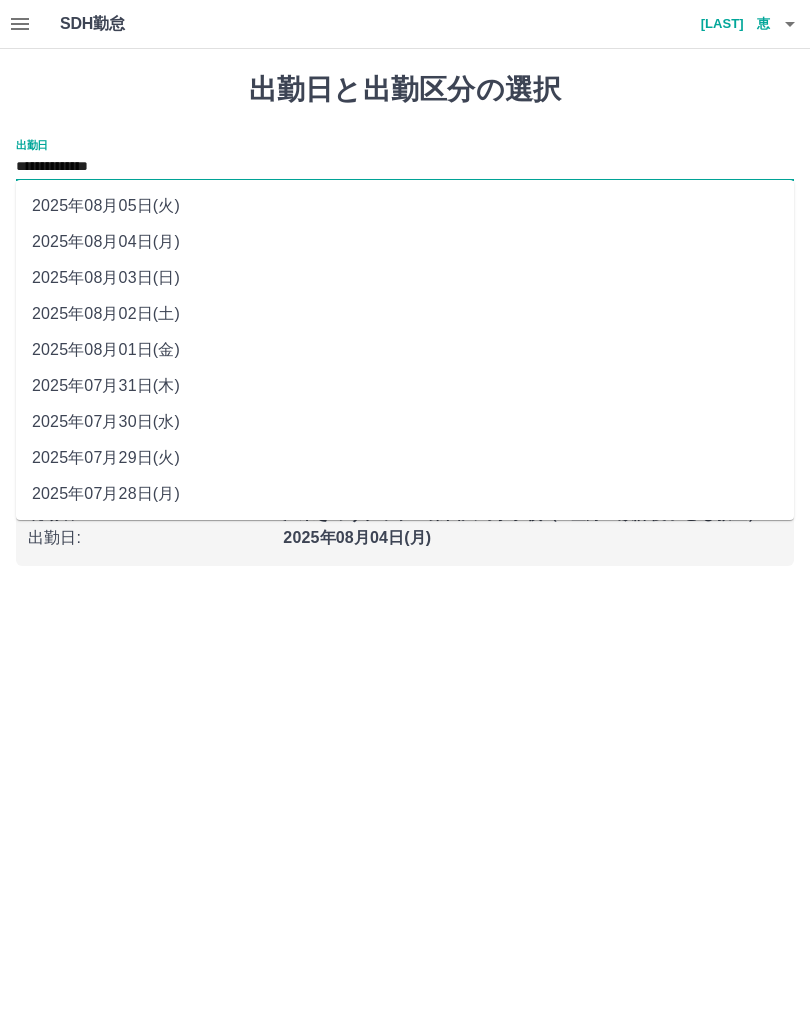 click on "2025年08月05日(火)" at bounding box center (405, 206) 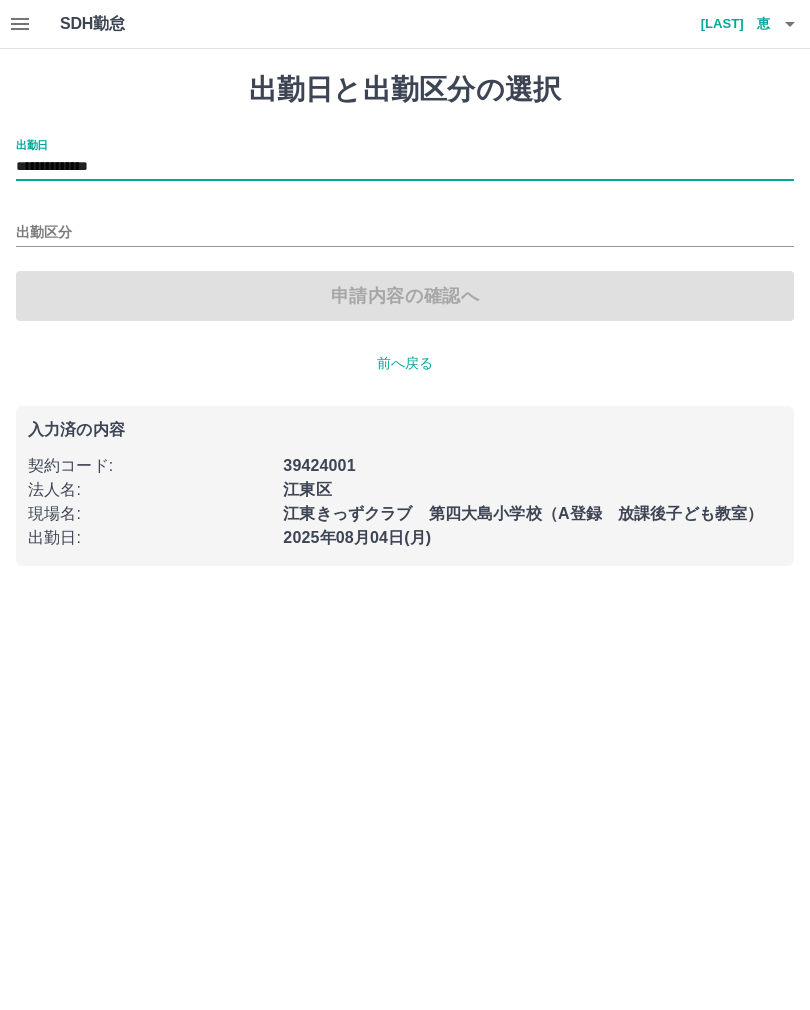 click on "出勤区分" at bounding box center [405, 233] 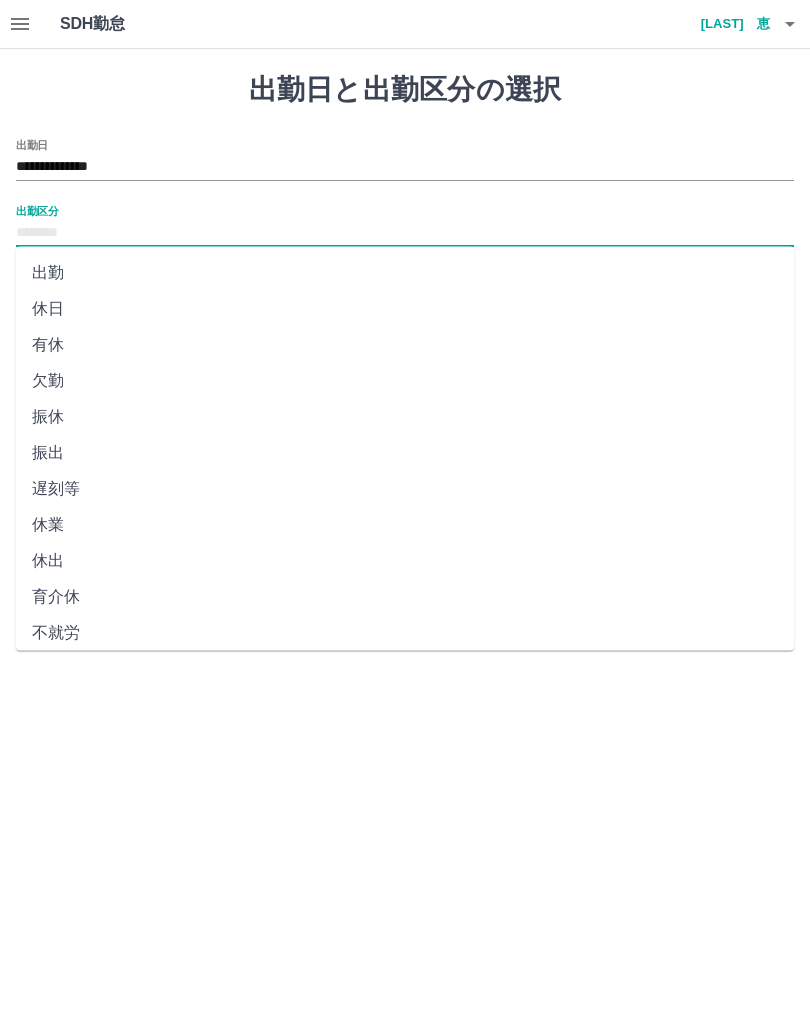 click on "出勤" at bounding box center (405, 273) 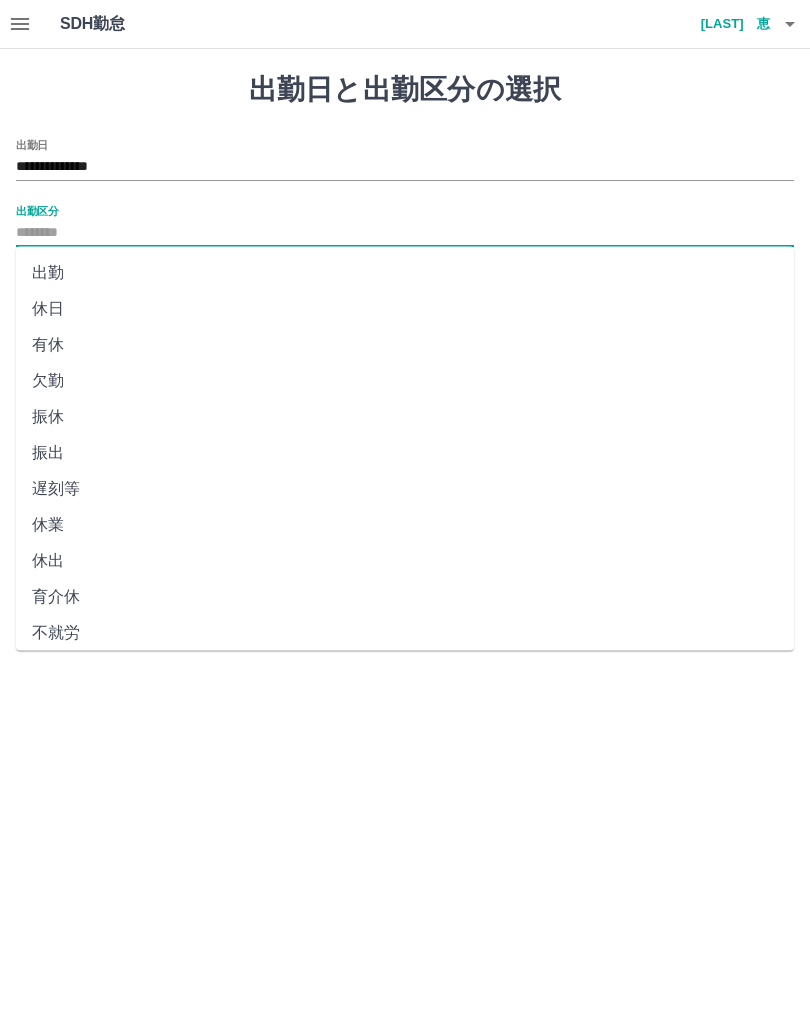 type on "**" 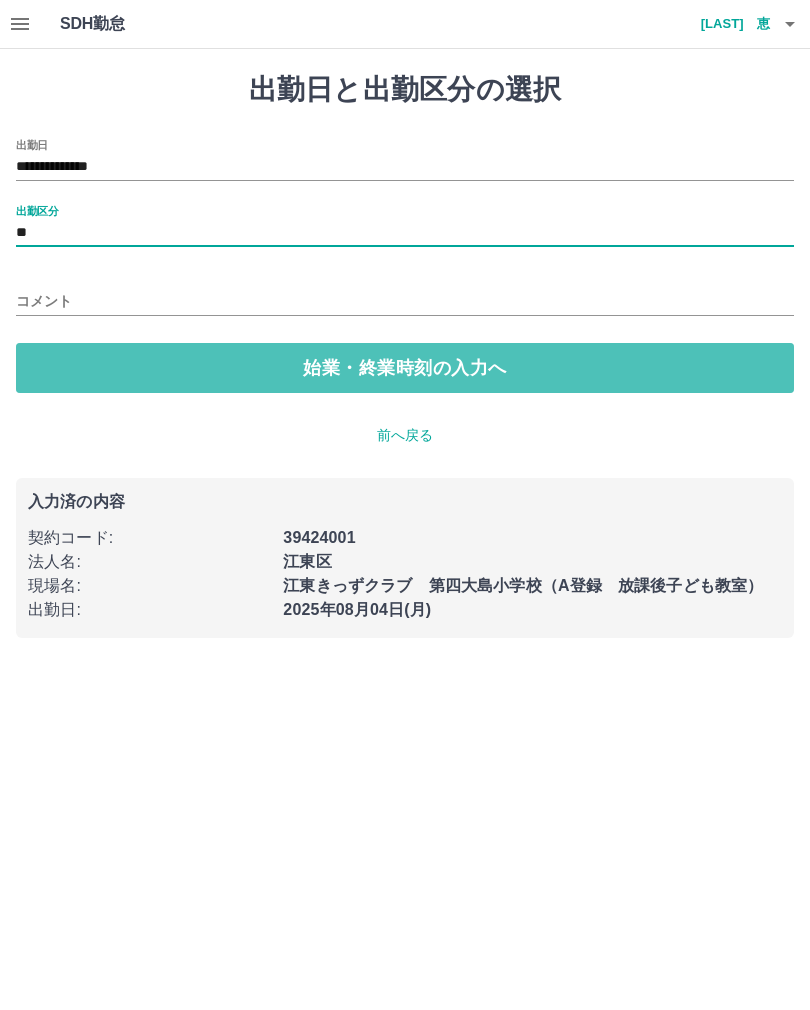 click on "始業・終業時刻の入力へ" at bounding box center [405, 368] 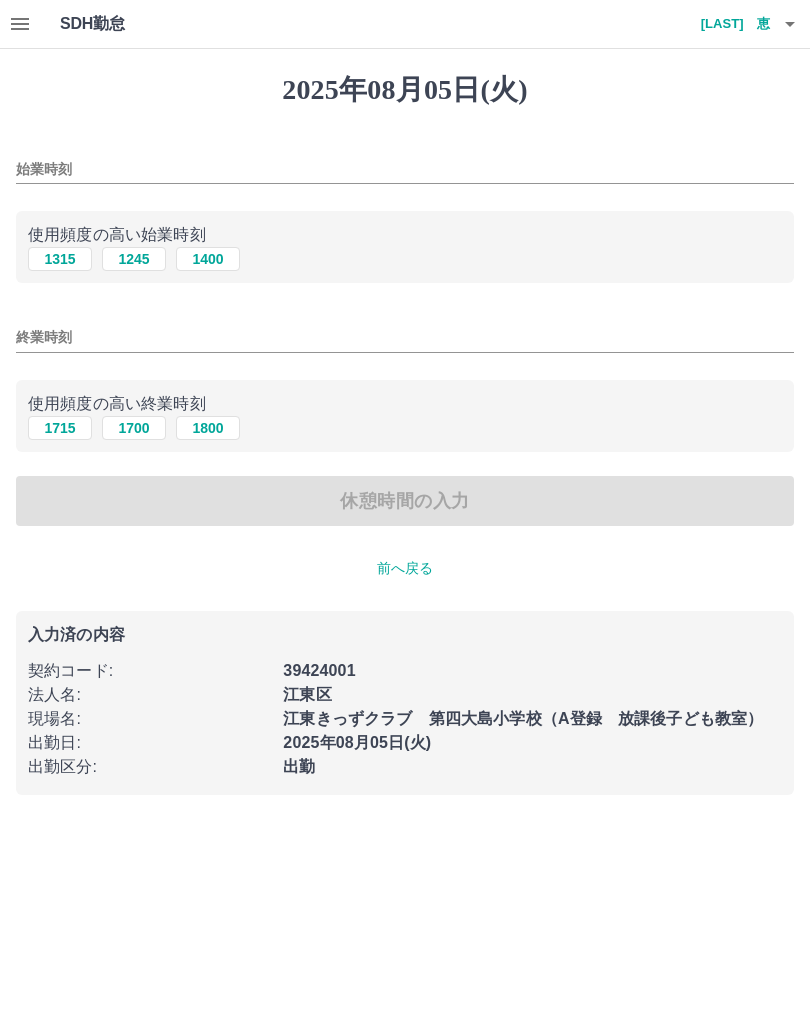 click on "1315" at bounding box center (60, 259) 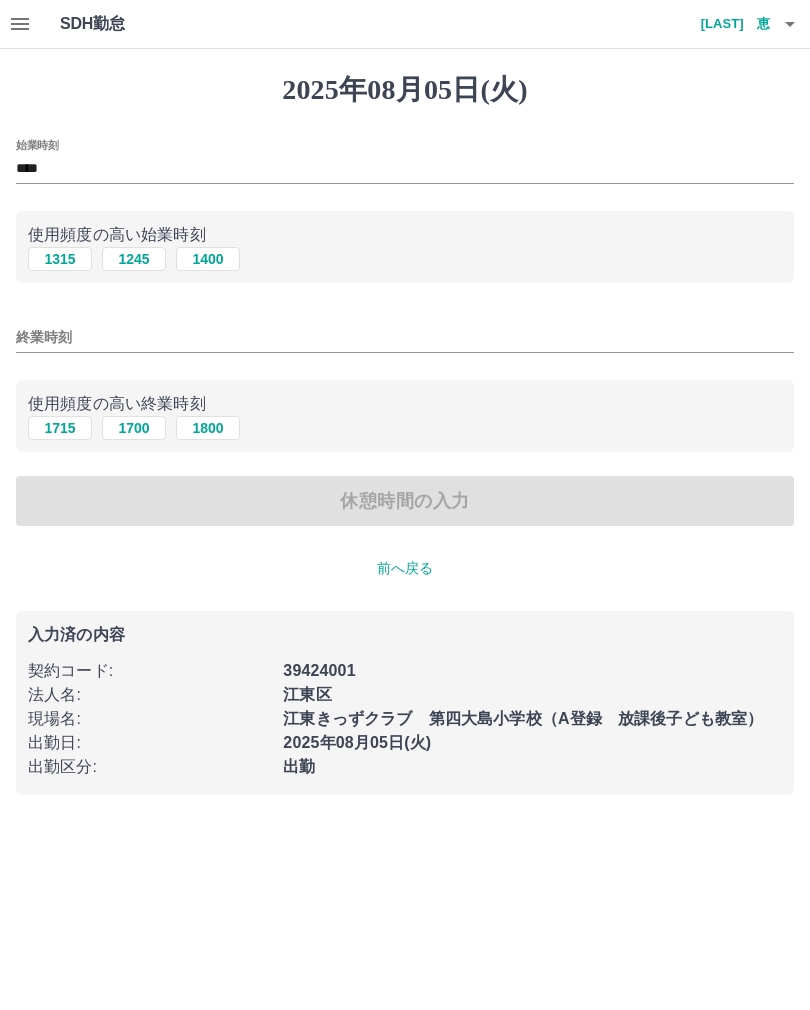click on "1715" at bounding box center [60, 428] 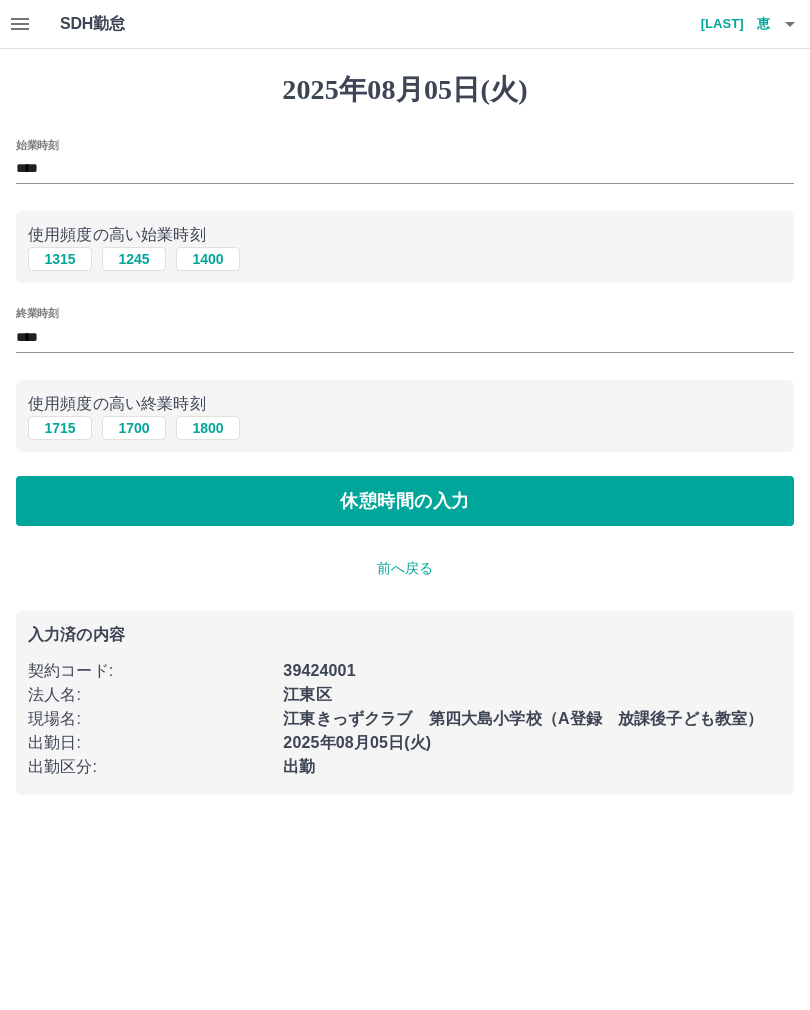 click on "休憩時間の入力" at bounding box center [405, 501] 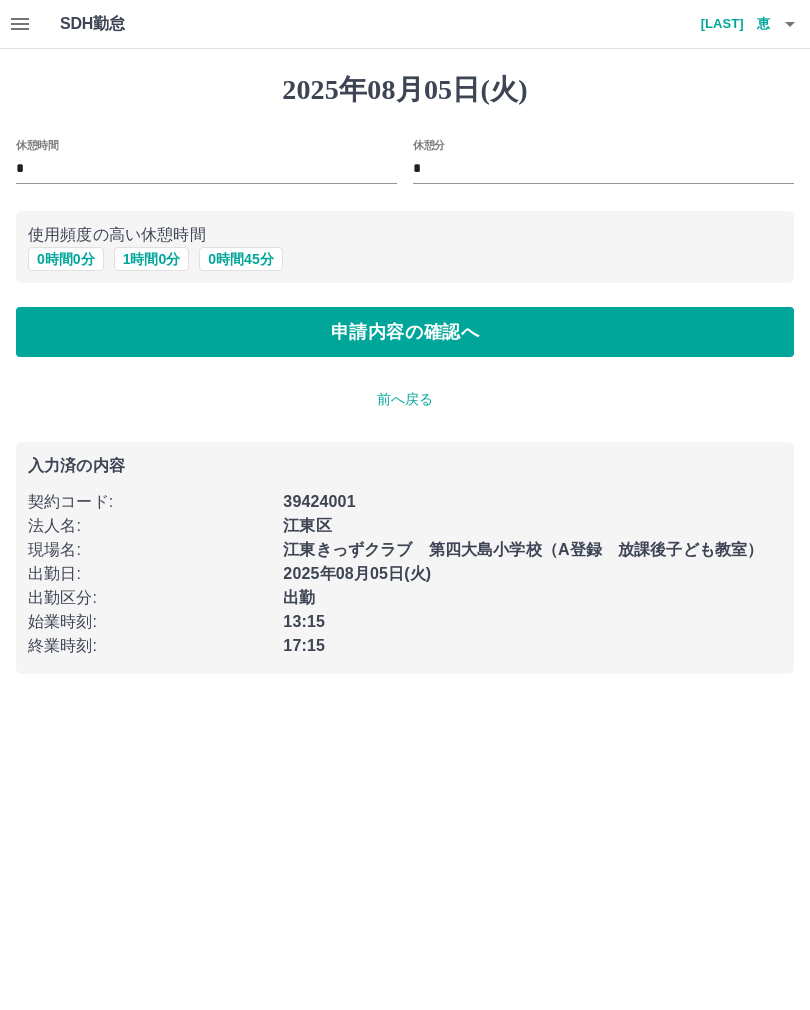 click on "申請内容の確認へ" at bounding box center [405, 332] 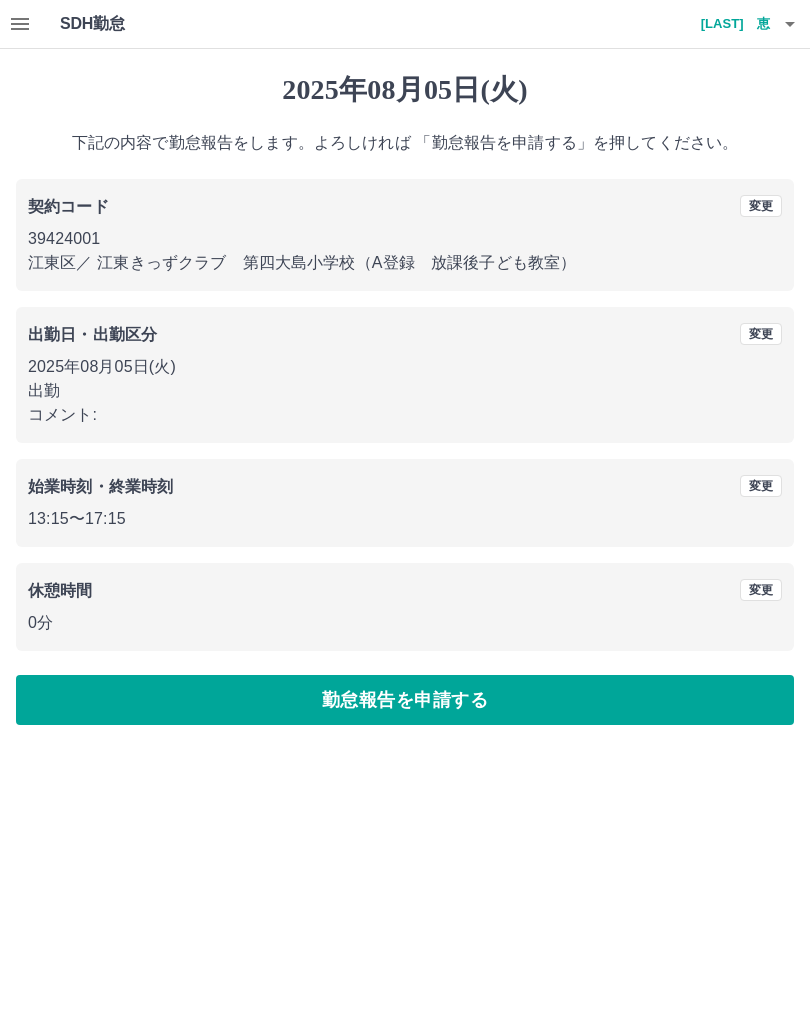 click on "勤怠報告を申請する" at bounding box center [405, 700] 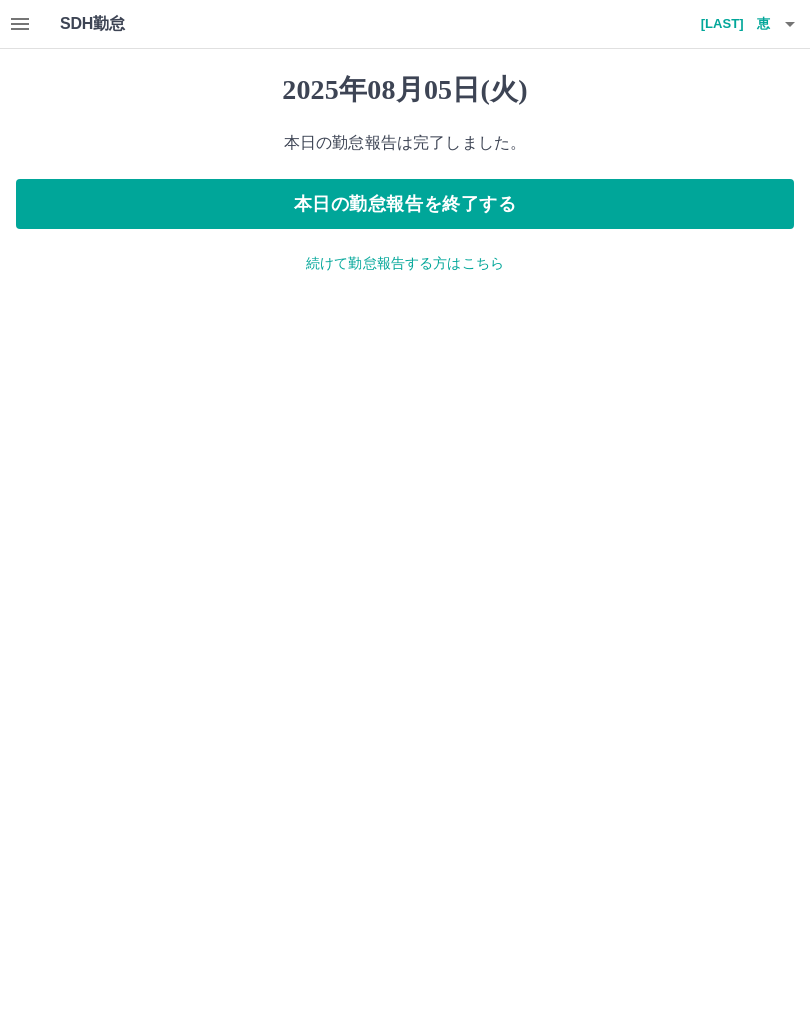 click at bounding box center (790, 24) 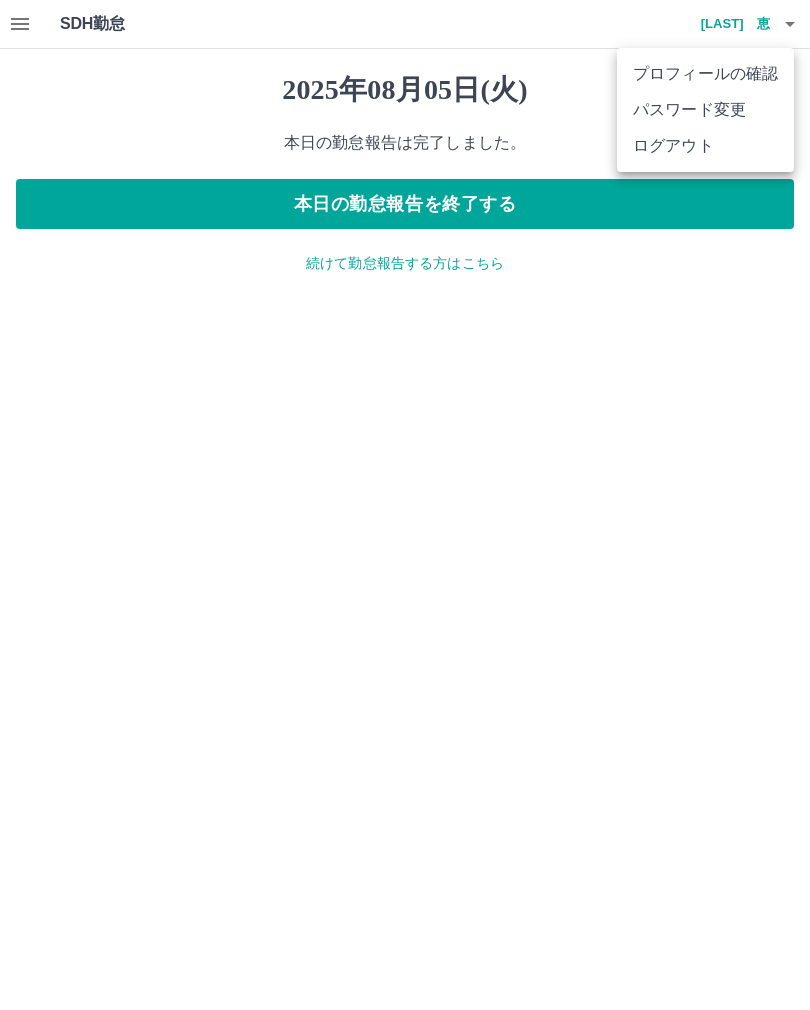 click at bounding box center (405, 505) 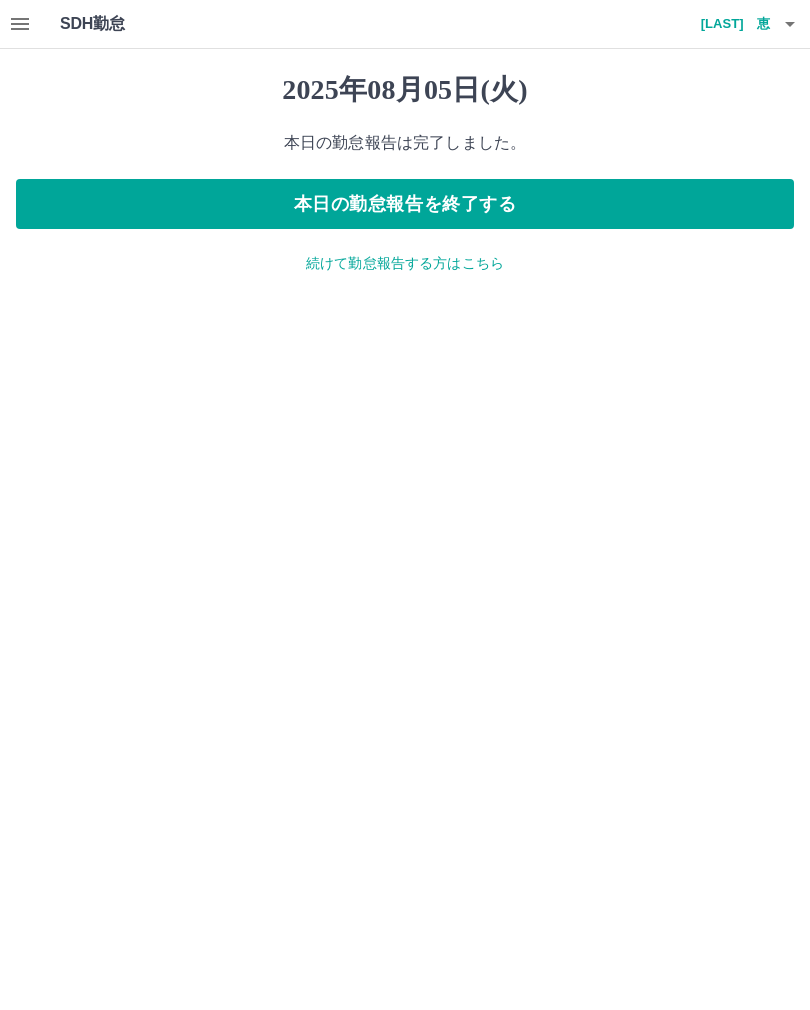 click on "SDH勤怠 [LAST]　恵 [DATE](火) 本日の勤怠報告は完了しました。 本日の勤怠報告を終了する 続けて勤怠報告する方はこちら SDH勤怠" at bounding box center [405, 149] 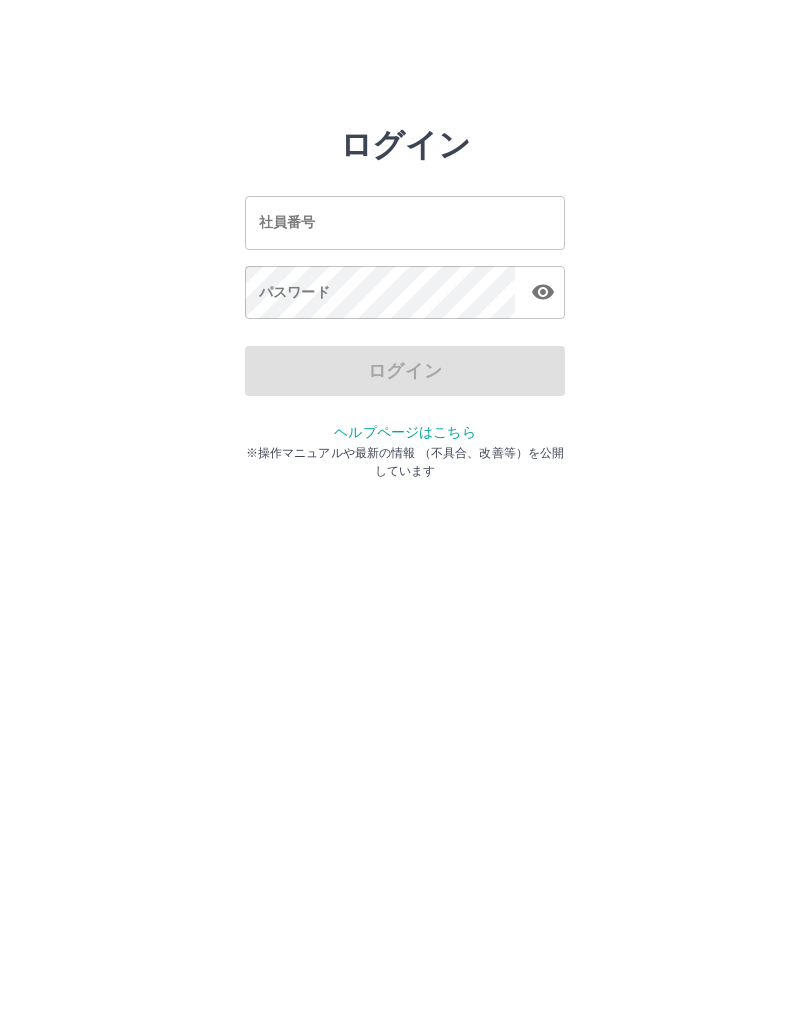 scroll, scrollTop: 0, scrollLeft: 0, axis: both 